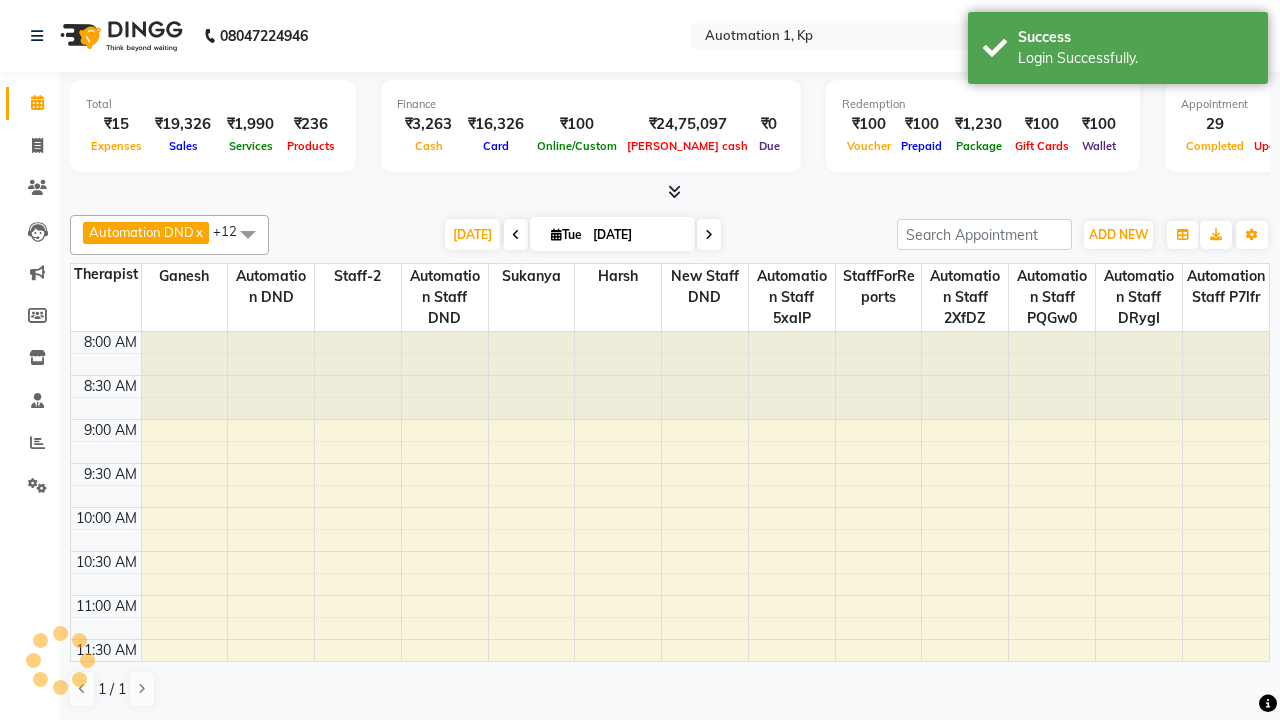 scroll, scrollTop: 0, scrollLeft: 0, axis: both 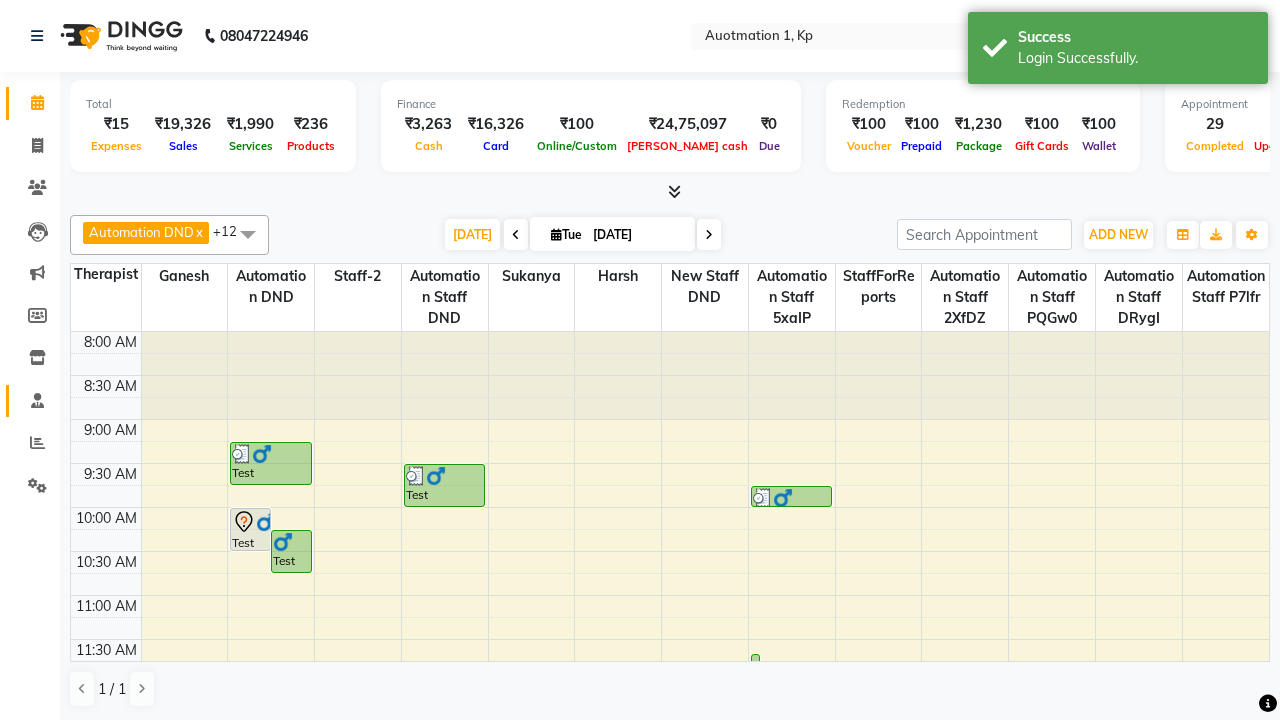 click 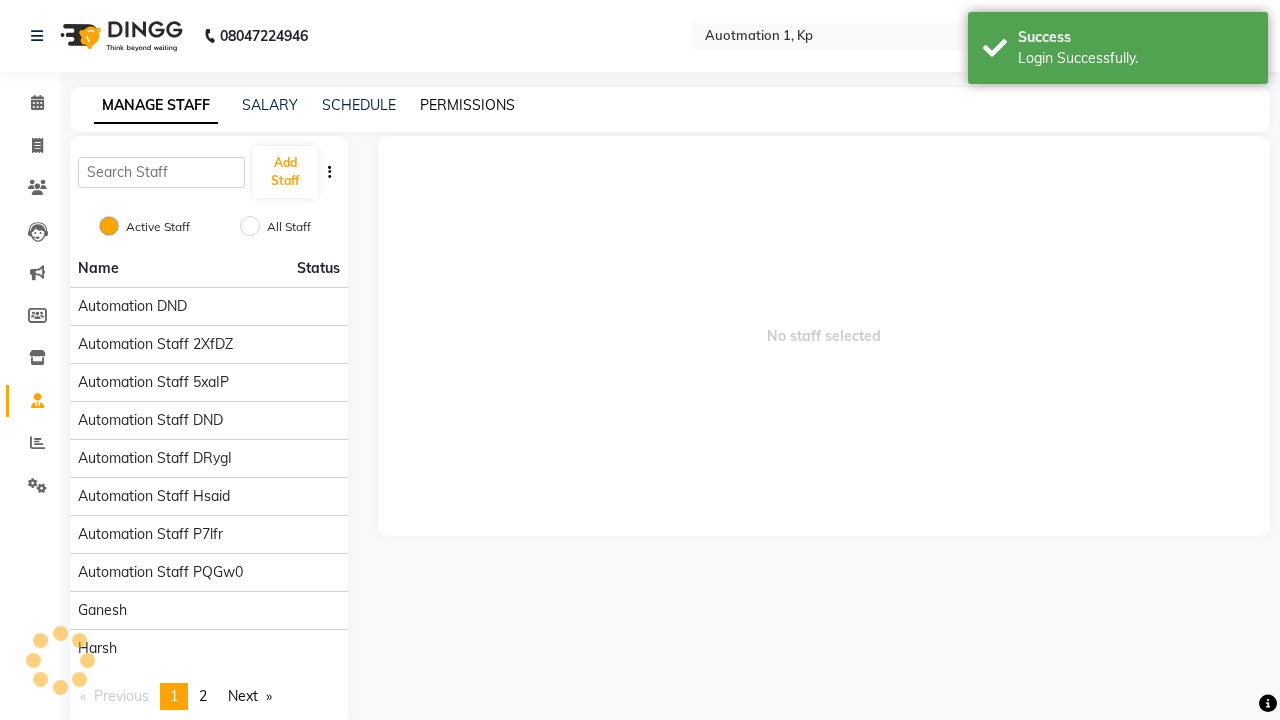 click on "PERMISSIONS" 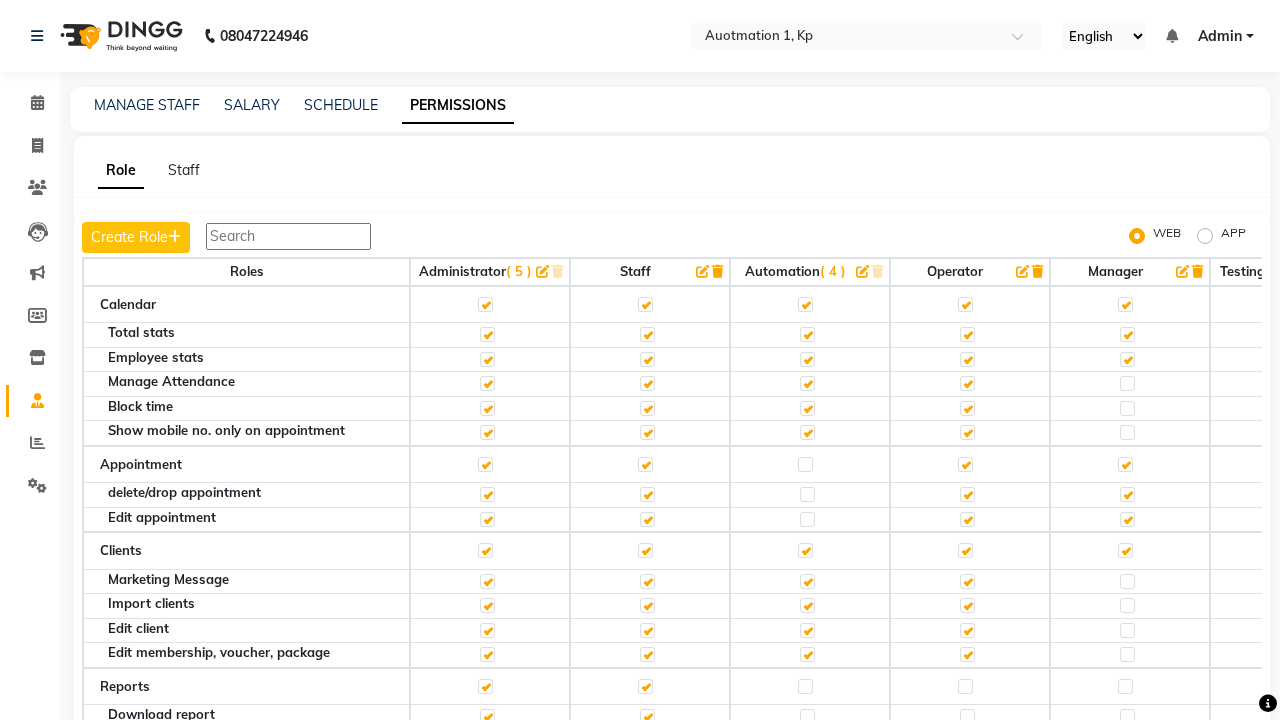 click 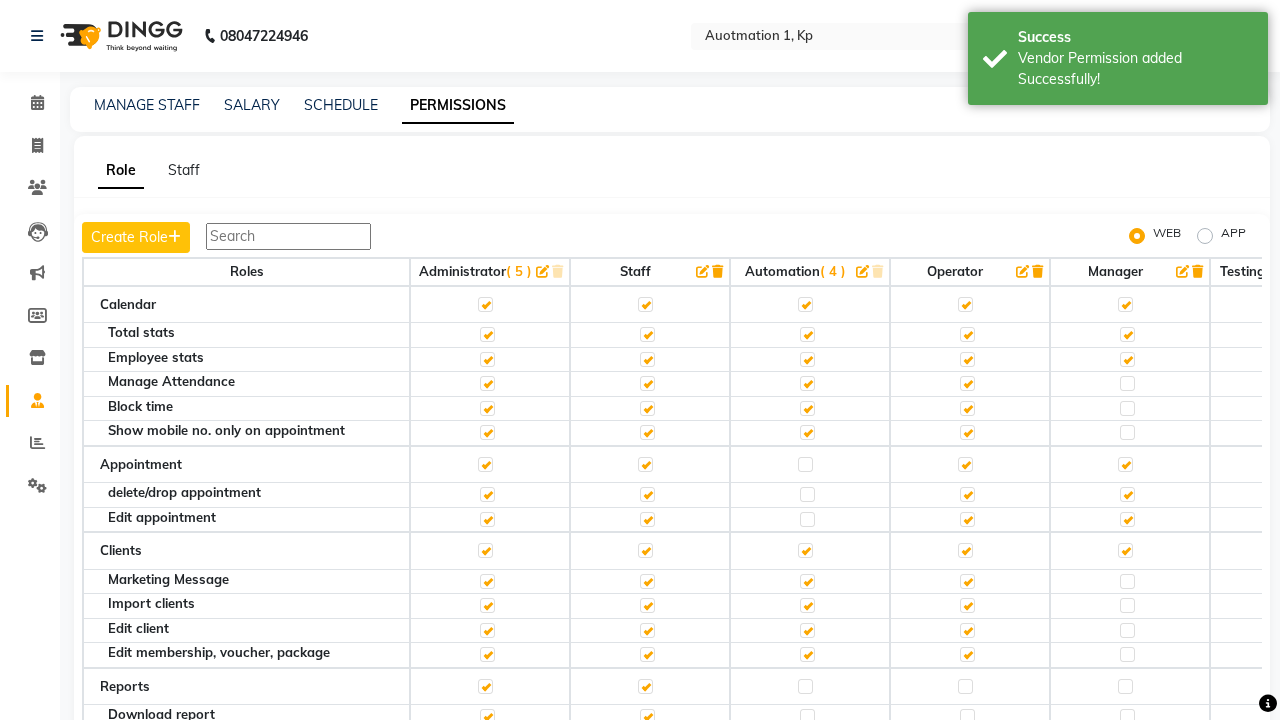 scroll, scrollTop: 1724, scrollLeft: 0, axis: vertical 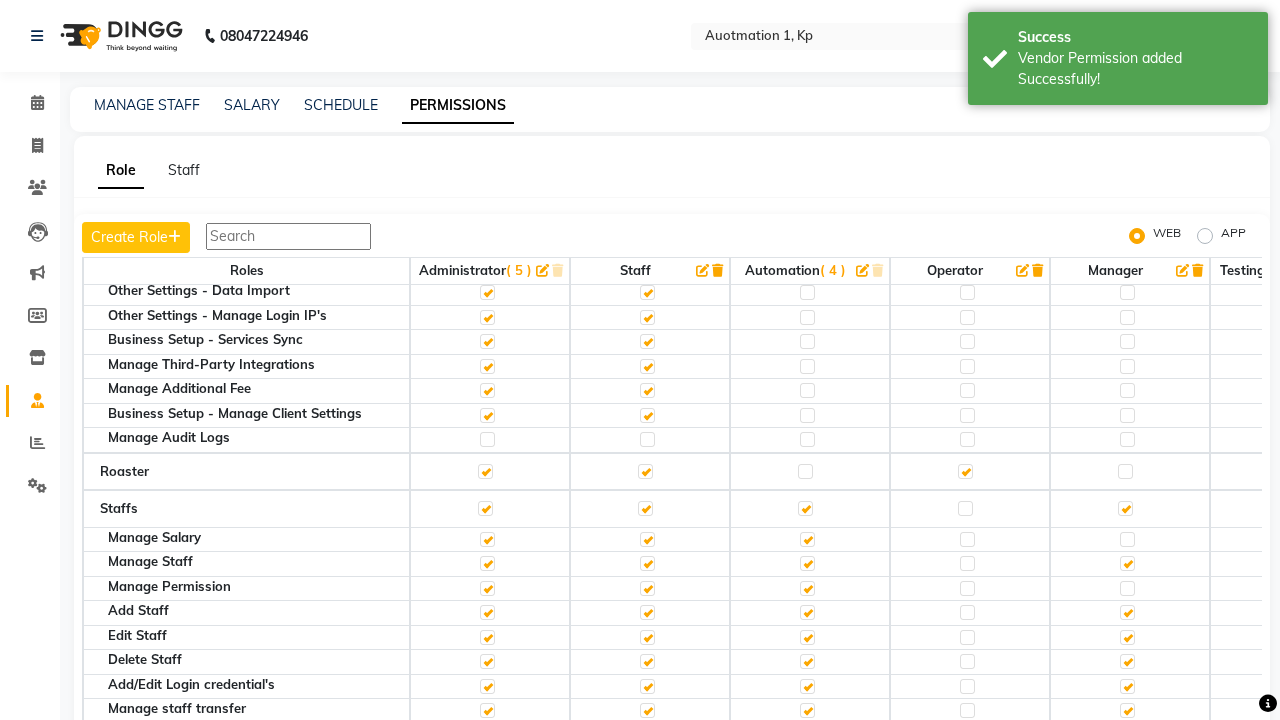 click 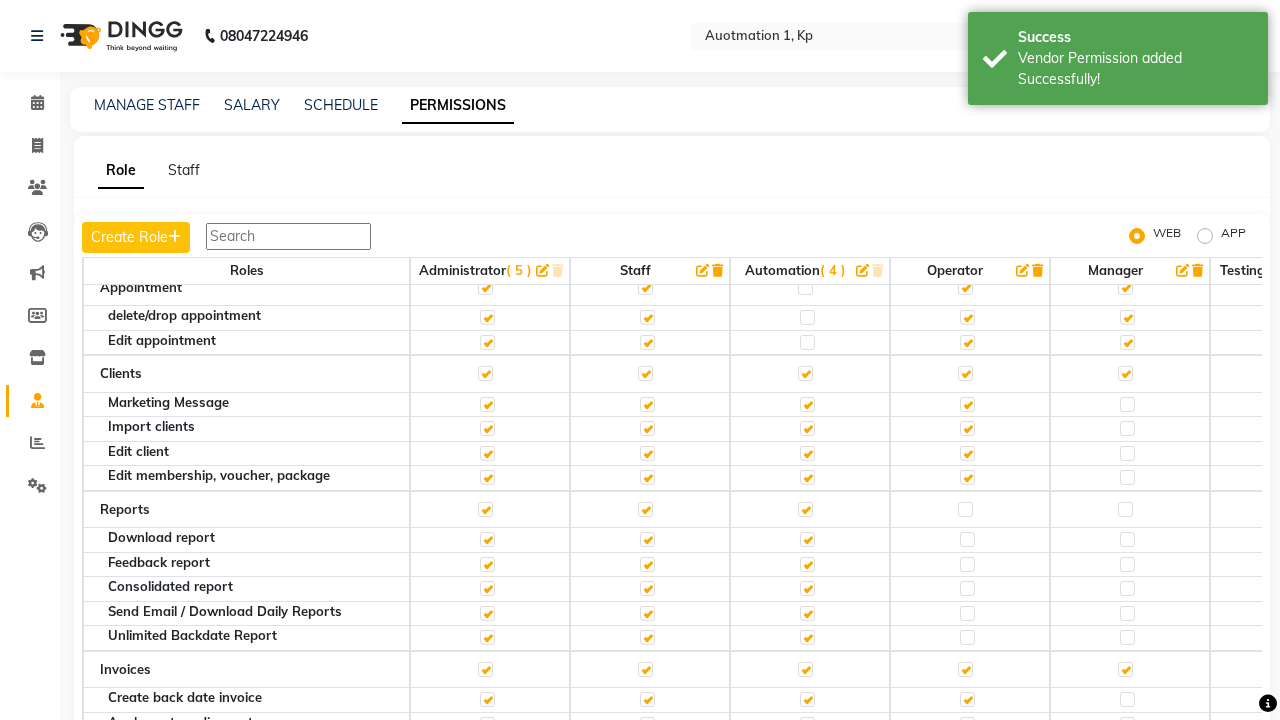 click 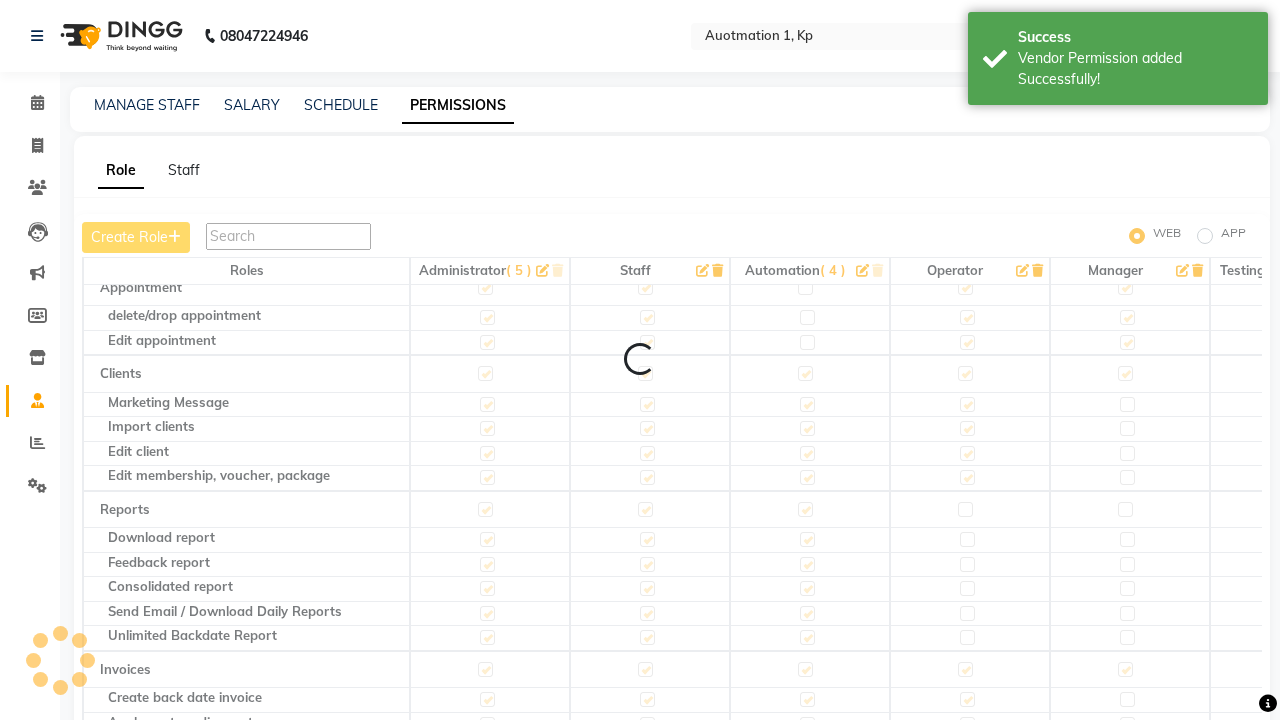 scroll, scrollTop: 742, scrollLeft: 0, axis: vertical 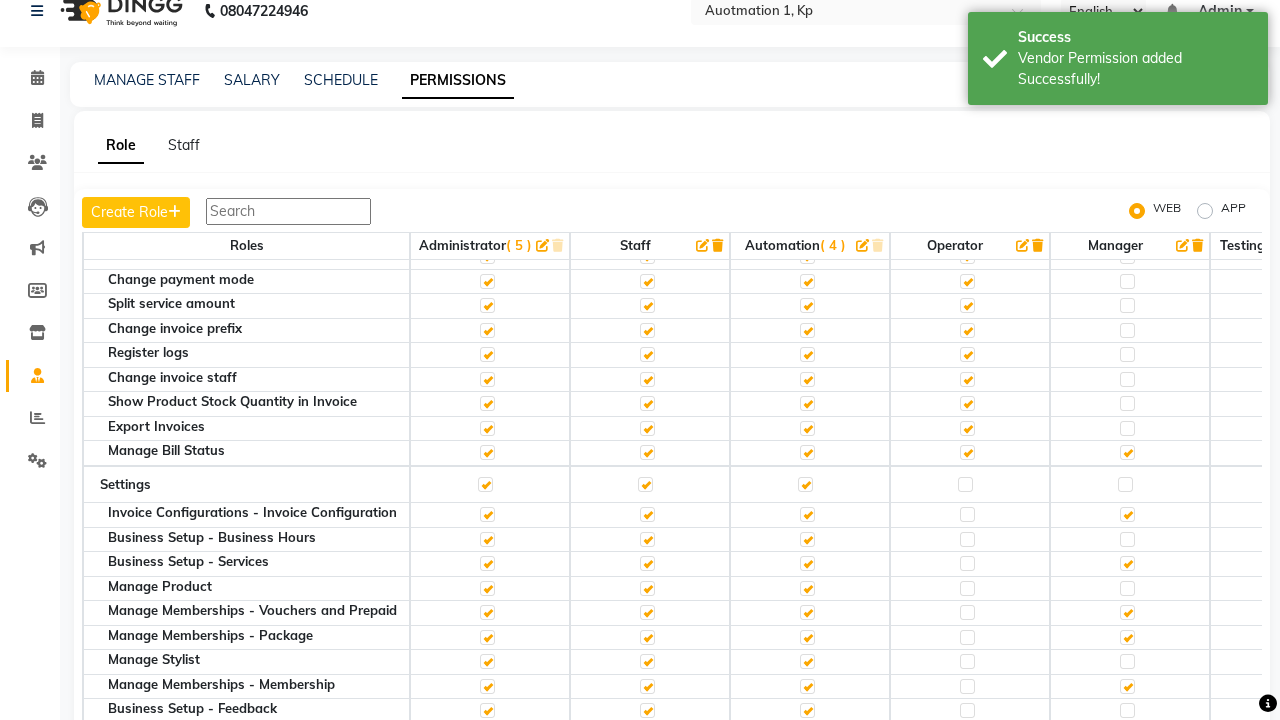 click on "Admin" at bounding box center [1220, 11] 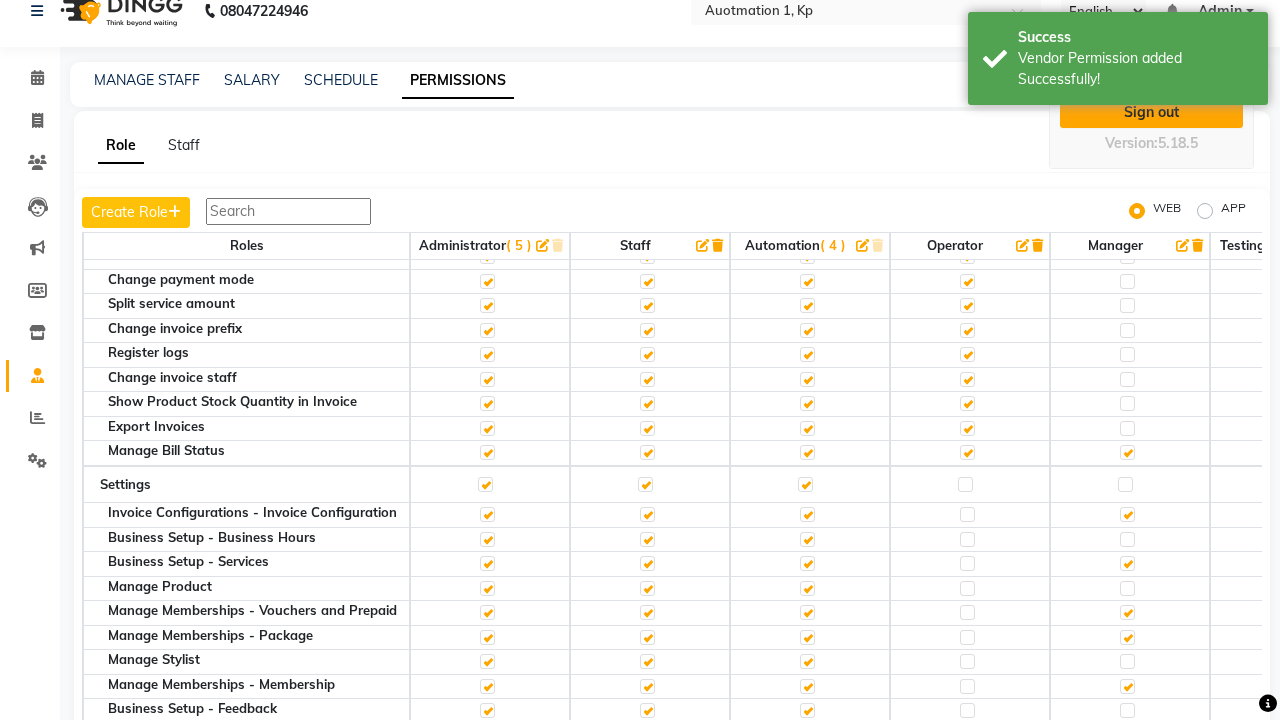 click on "Sign out" at bounding box center [1151, 112] 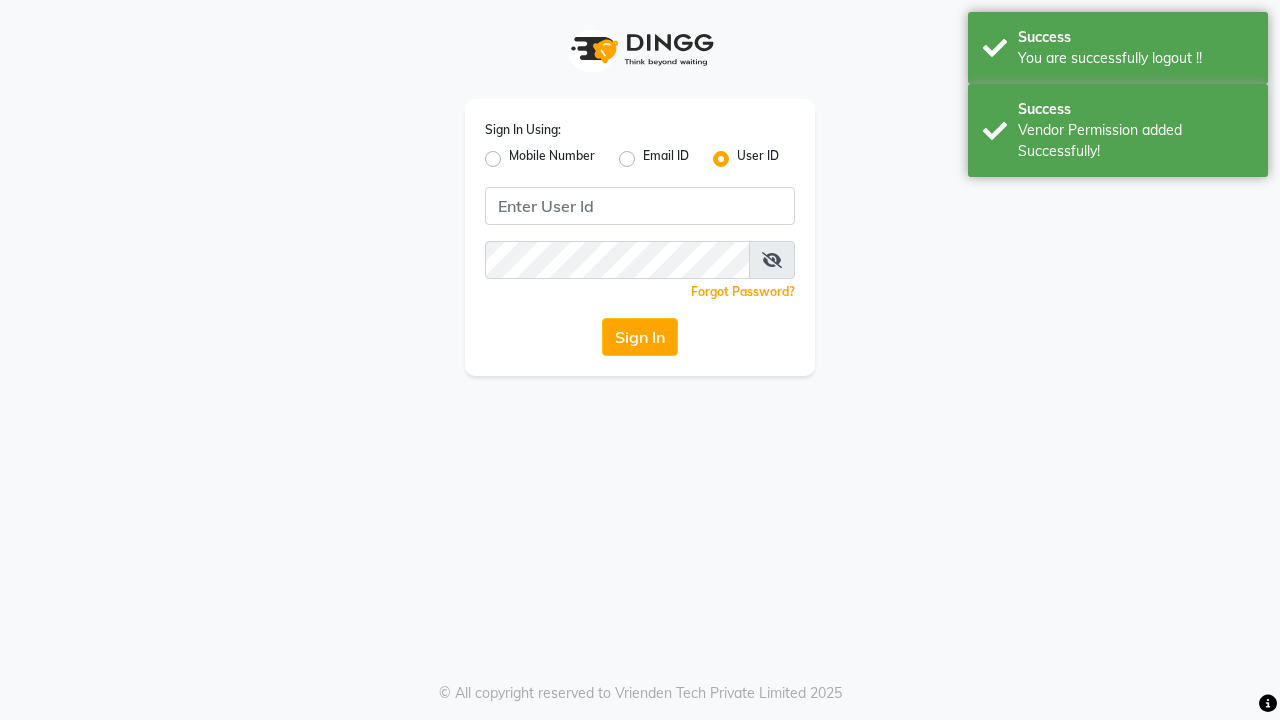 scroll, scrollTop: 0, scrollLeft: 0, axis: both 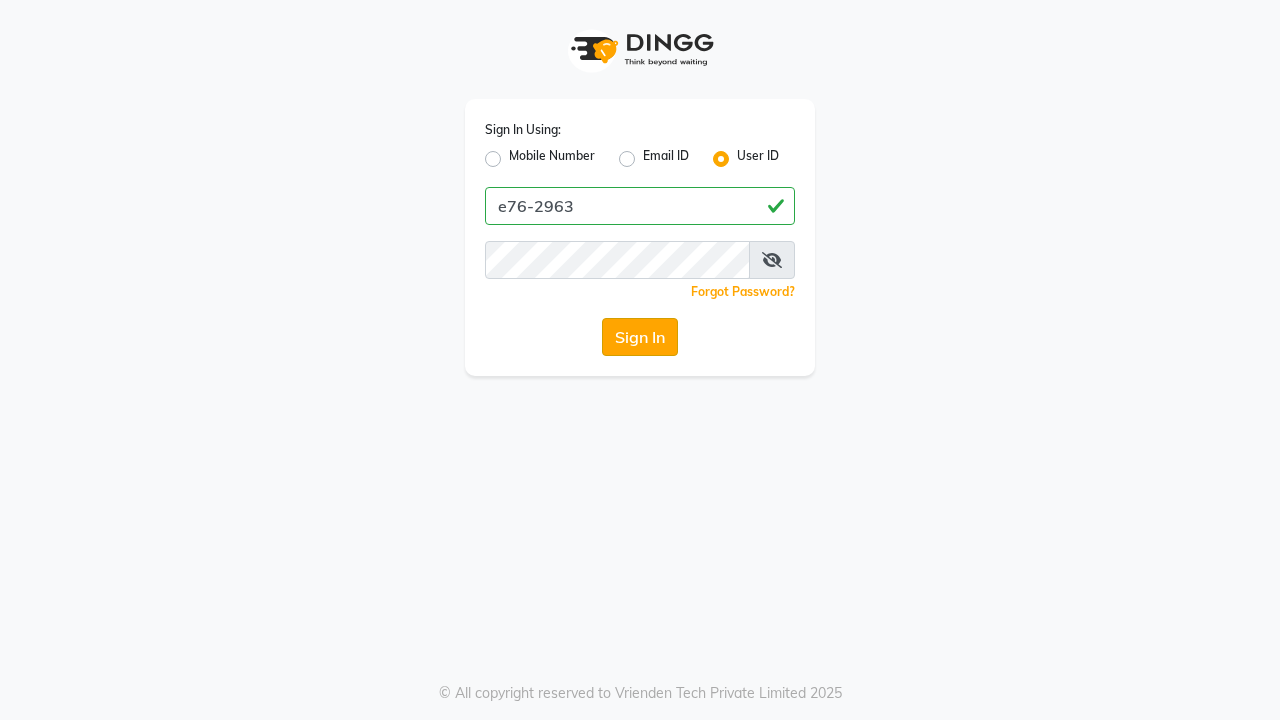 click on "Sign In" 